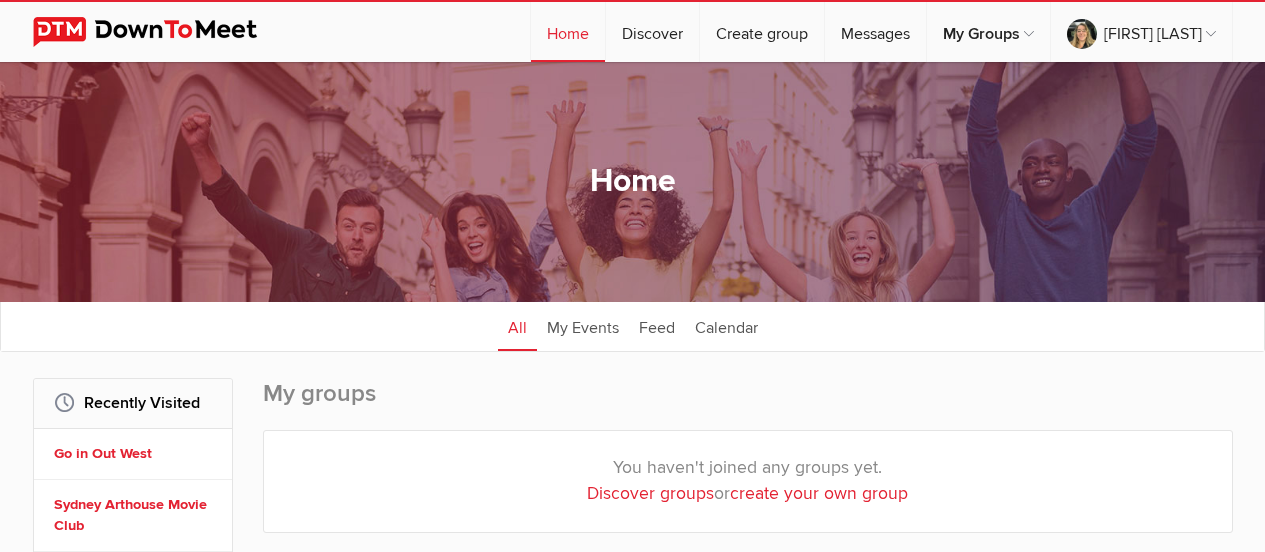 scroll, scrollTop: 760, scrollLeft: 0, axis: vertical 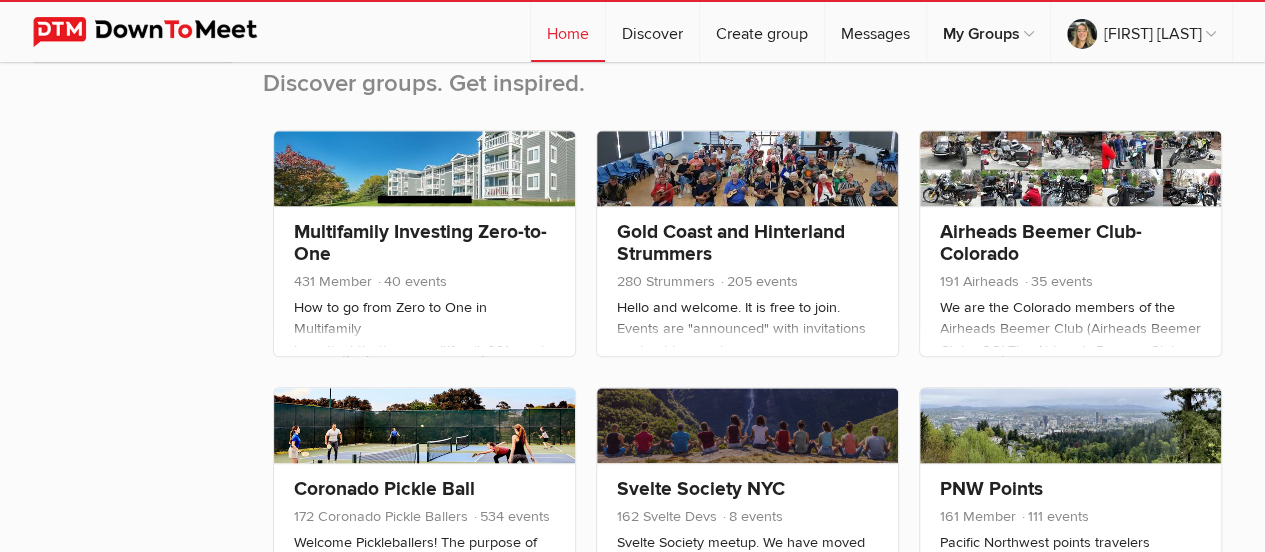 click on "Multifamily Investing Zero-to-One
431 Member
40 events
How to go from Zero to One in Multifamily Investinghttp://www.multifamily021.com/ Multifamily investing consists of buying commercial multifamily properties (apartments or apartment complexes), individually or as part of a syndication, and operating their business in a way that produces returns for the owners, as well as tax advantages, while providing quality living for the tenants.Missed a meeting? Click here to check our YouTube Channel! On each interactive meeting, we interview someone who is doing what you want to do, who is willing to share how they got their multifamily endeavor started (from zero to one), independent of where you are or where you want to get to. The format allows for anyone to participate, to ask questions, or to provide input to the discussion." 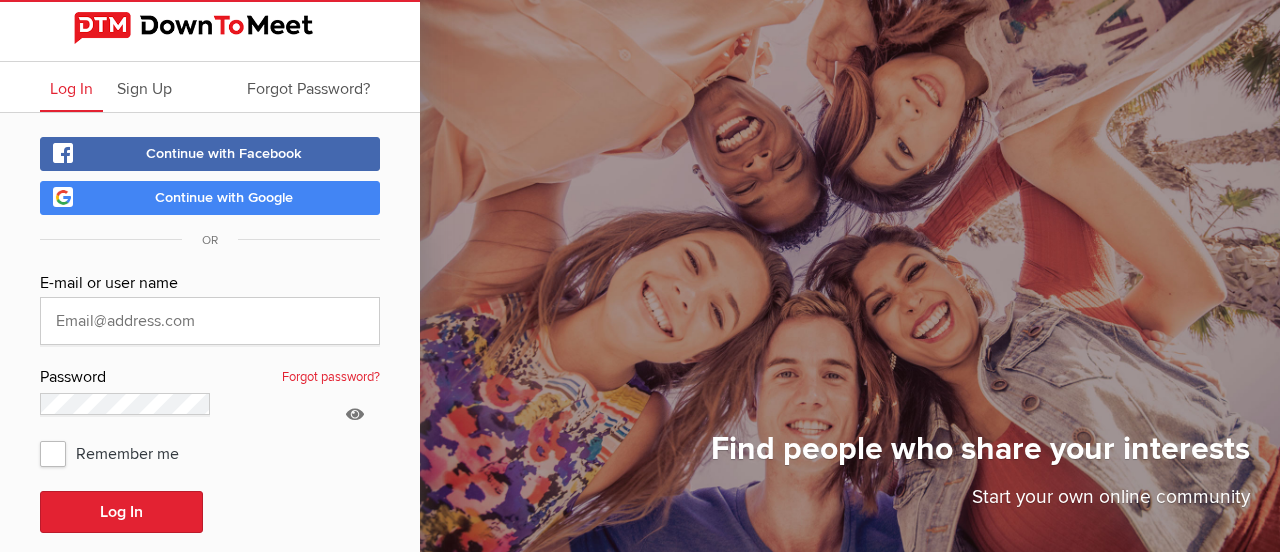 scroll, scrollTop: 0, scrollLeft: 0, axis: both 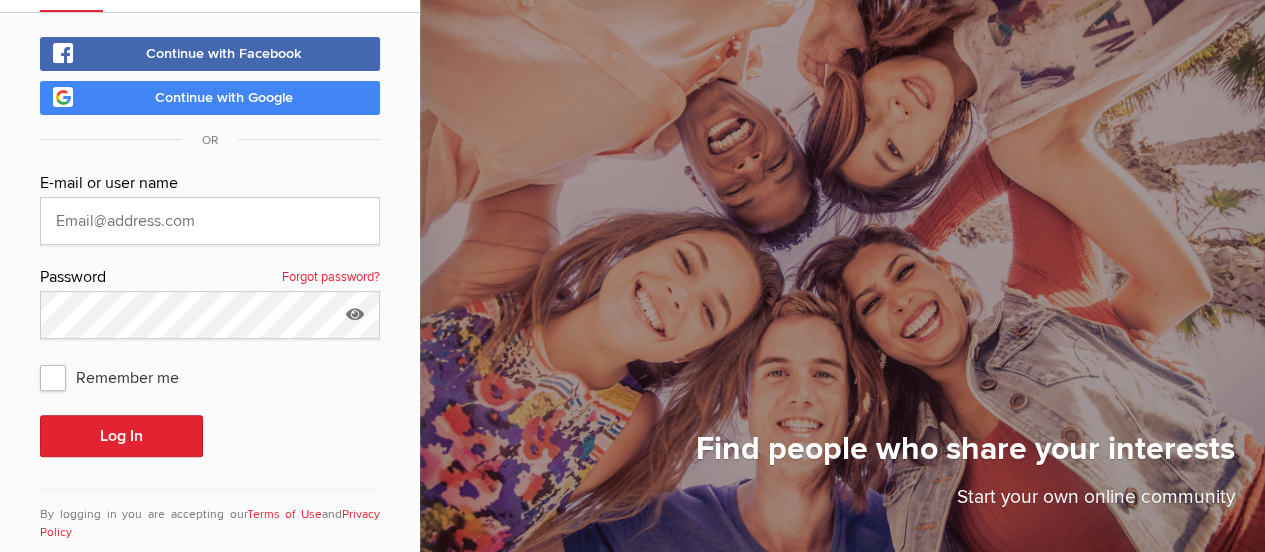 click on "Continue with Google" 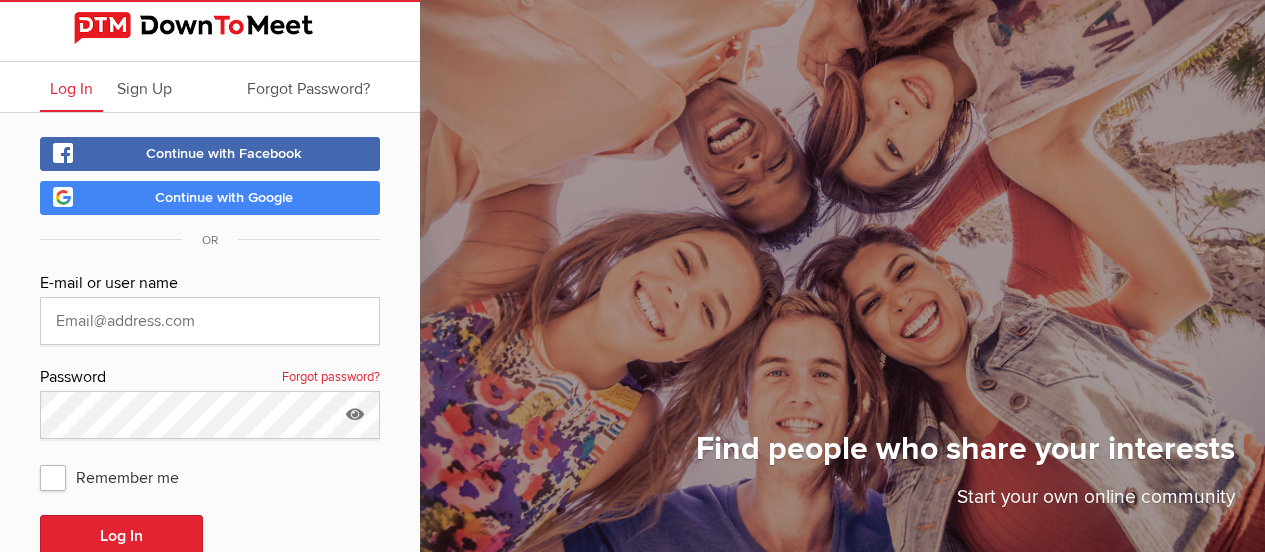 scroll, scrollTop: 0, scrollLeft: 0, axis: both 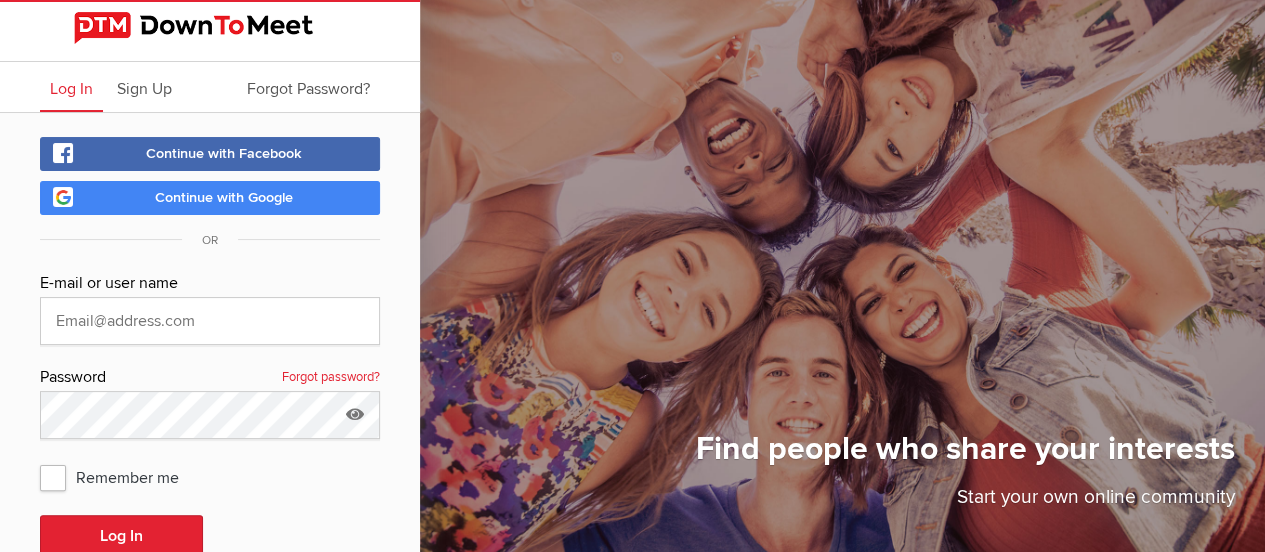 click on "Continue with Google" 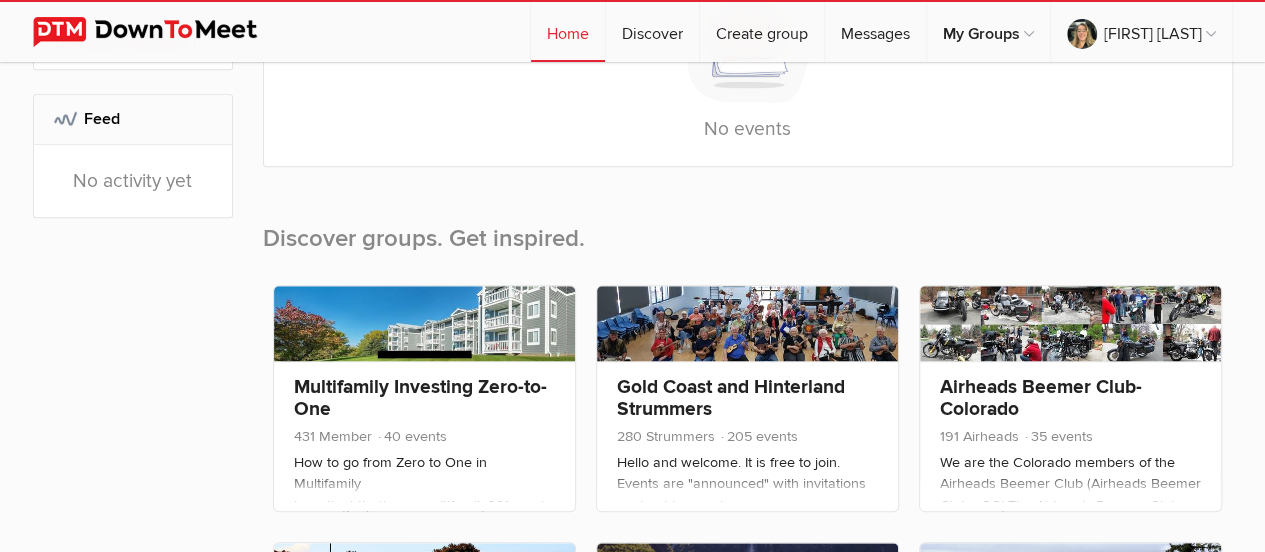 scroll, scrollTop: 800, scrollLeft: 0, axis: vertical 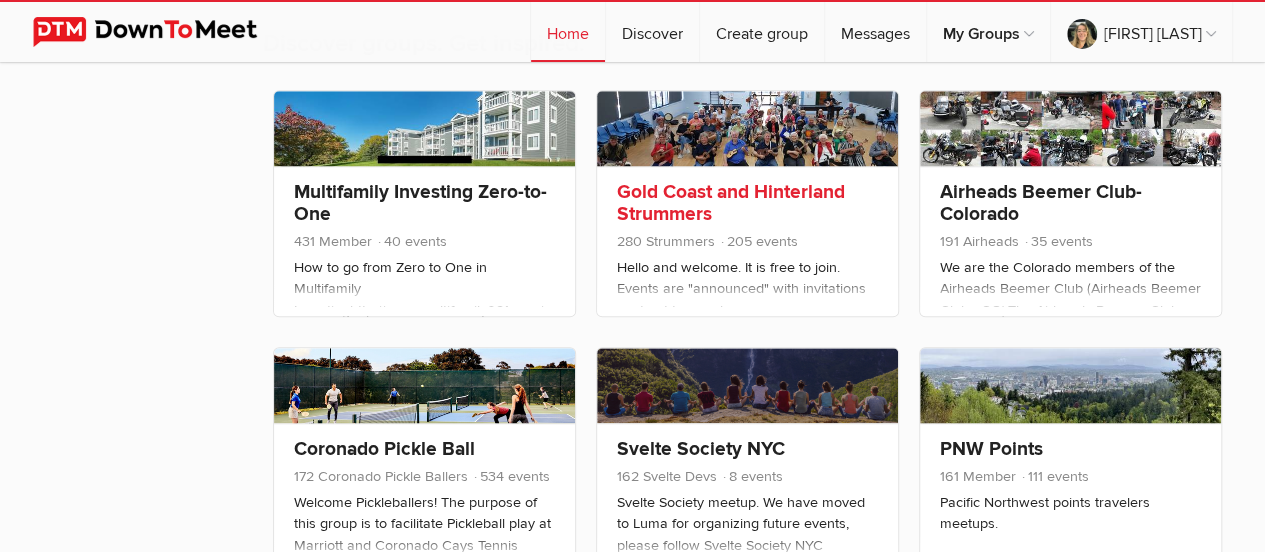 click on "Gold Coast and Hinterland Strummers" 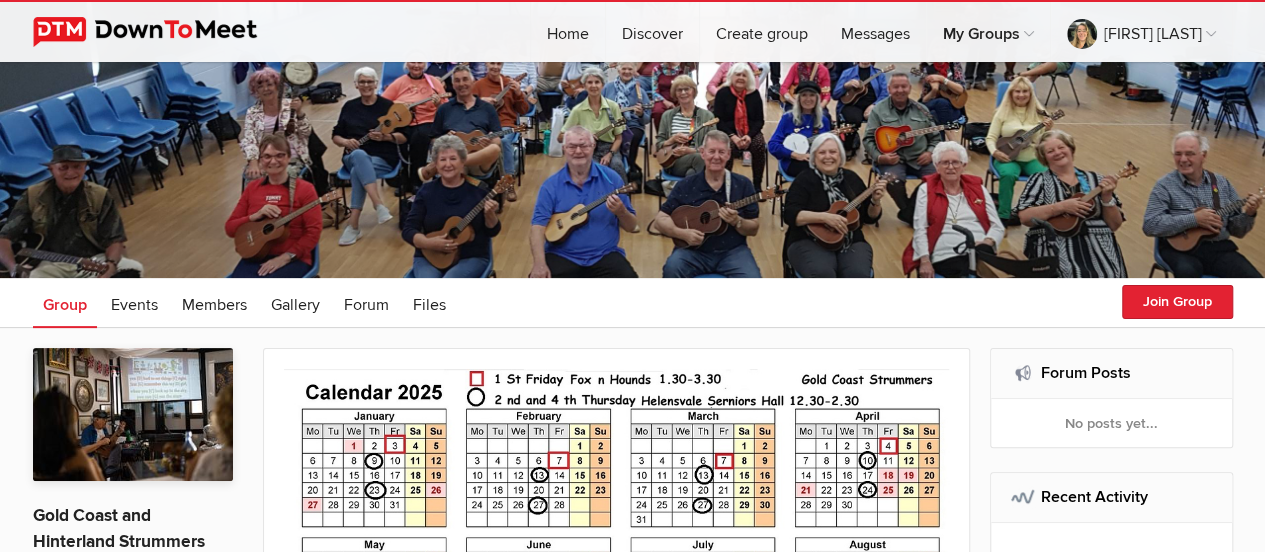 scroll, scrollTop: 0, scrollLeft: 0, axis: both 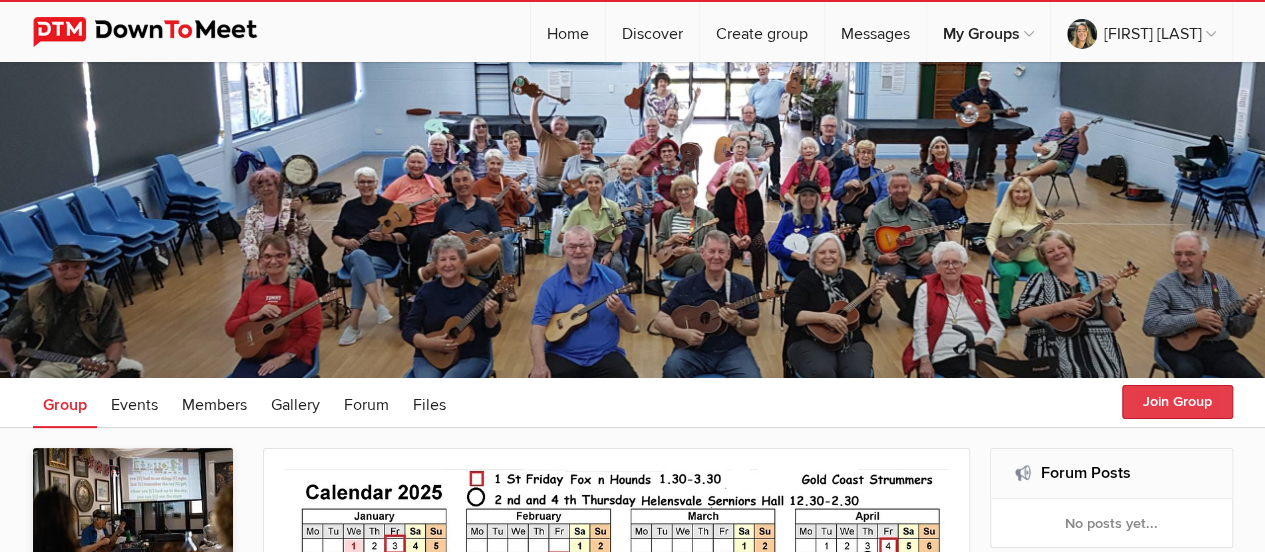 click on "Join Group" 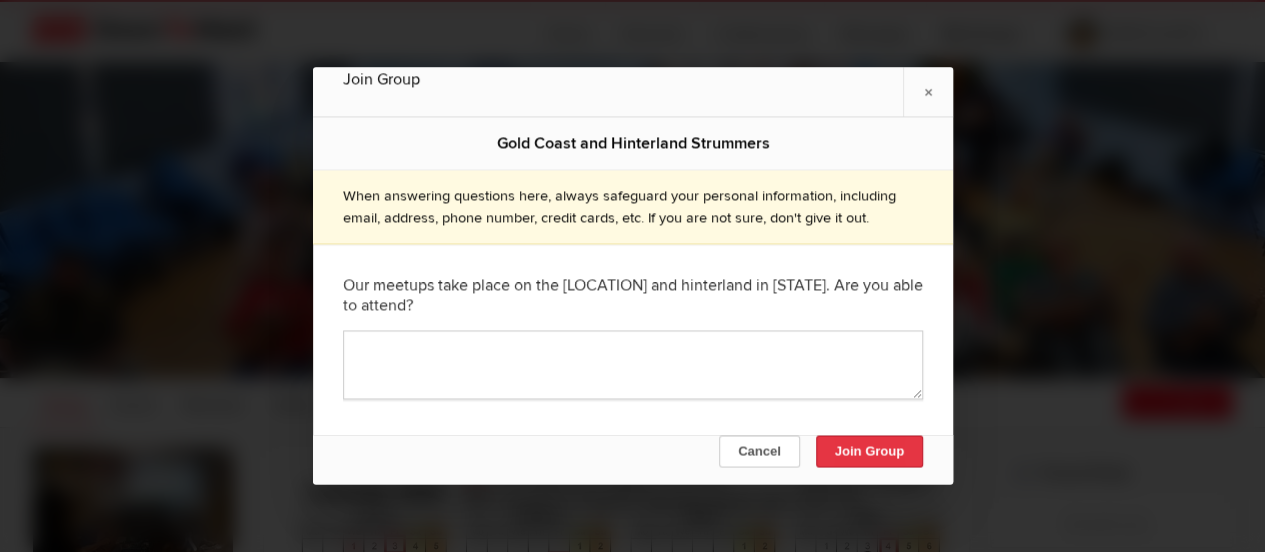 click on "Join Group" 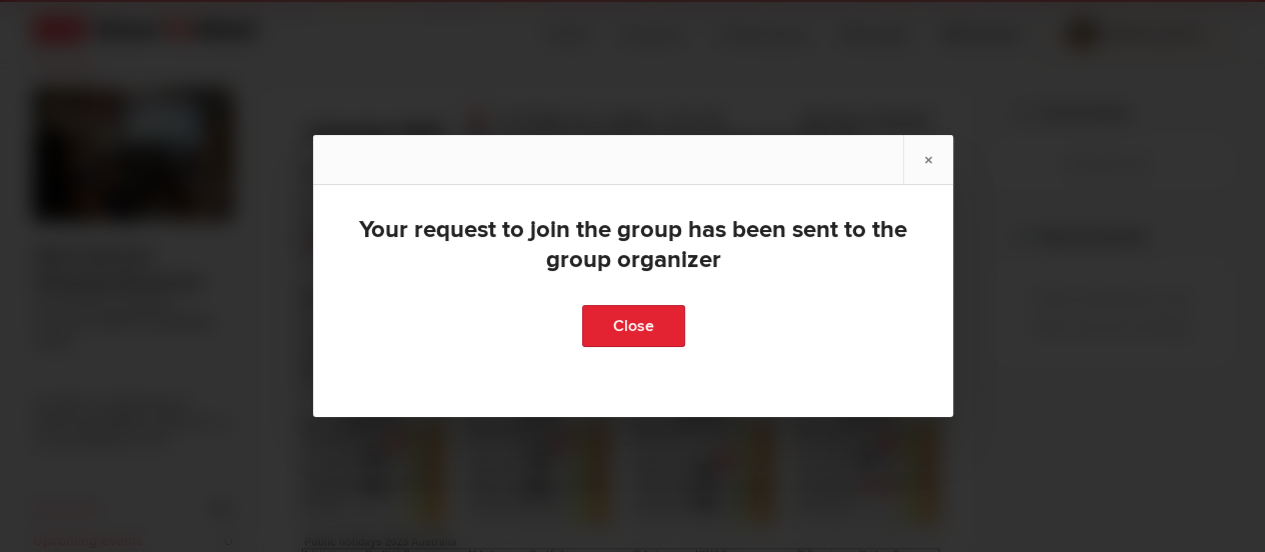 scroll, scrollTop: 300, scrollLeft: 0, axis: vertical 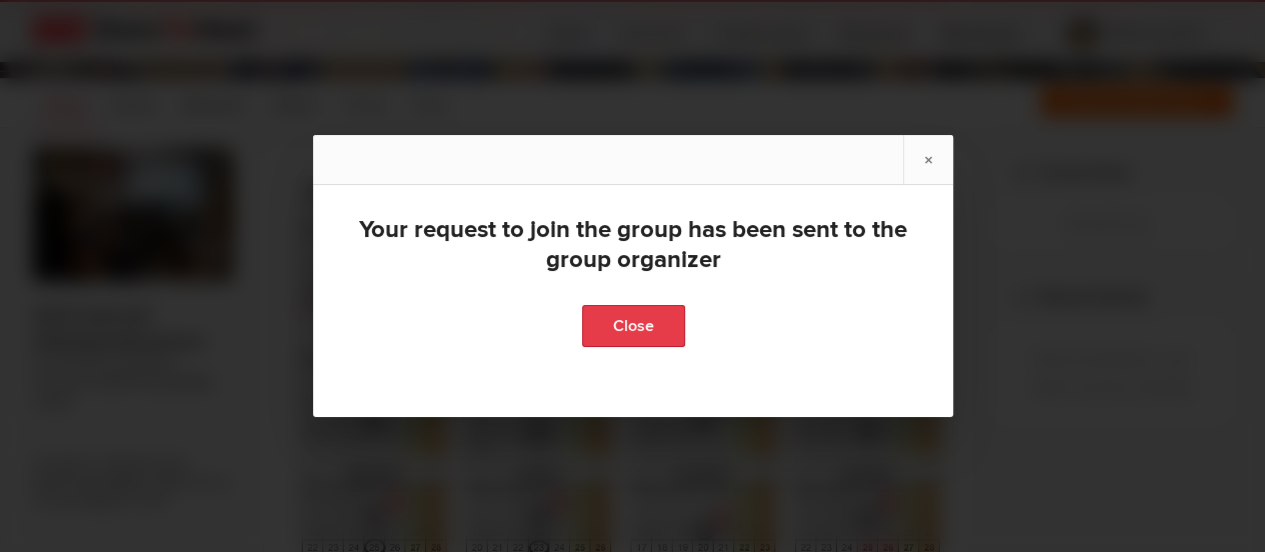 click on "Close" 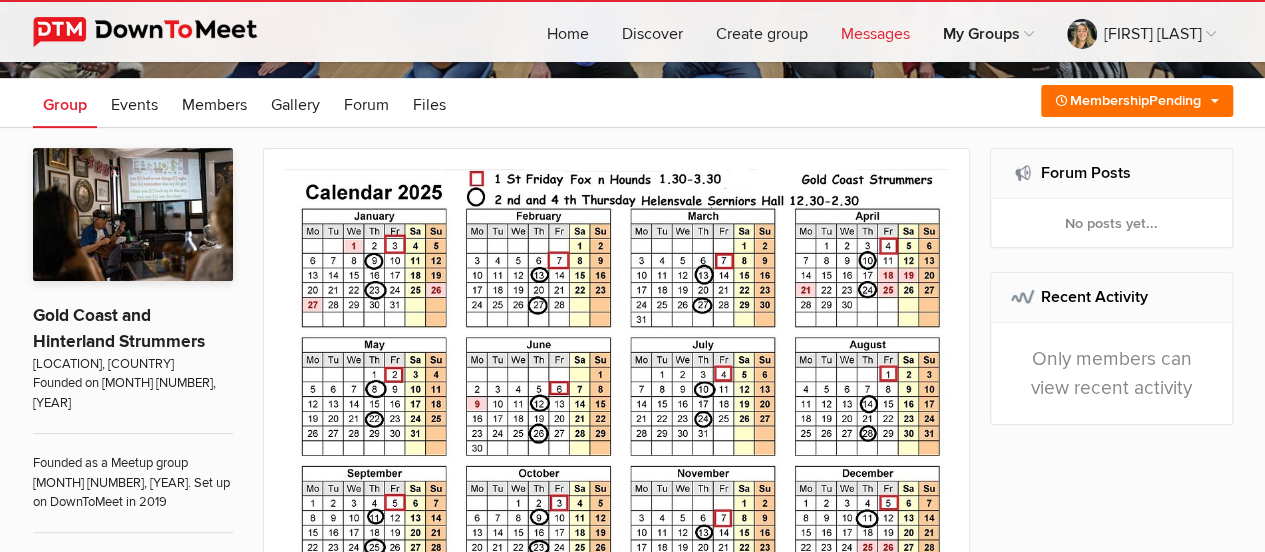 click on "Messages" 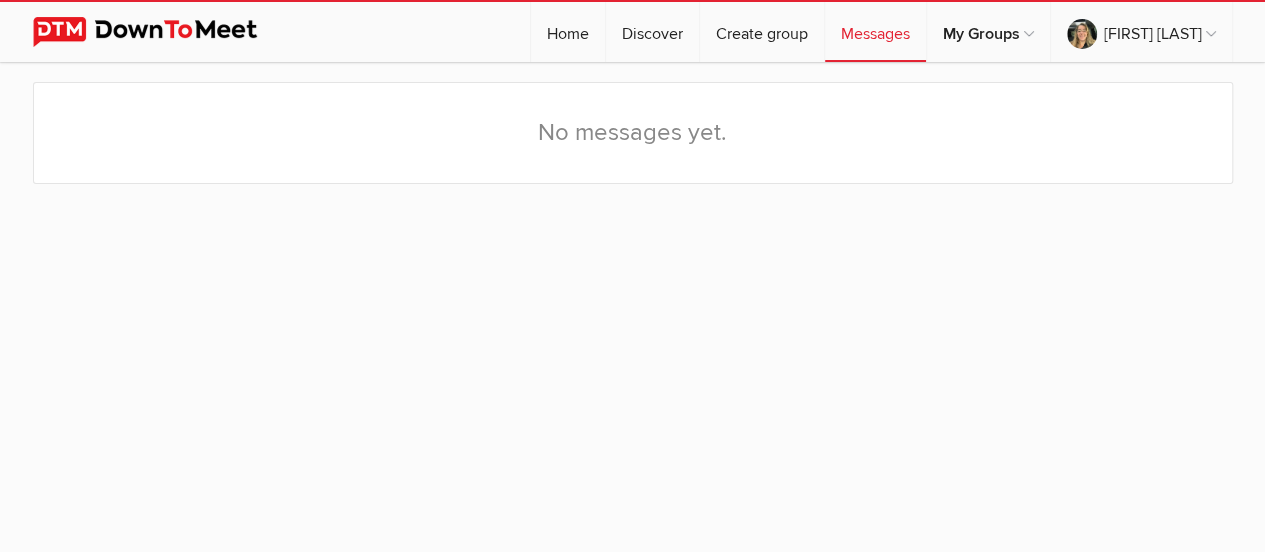 scroll, scrollTop: 14, scrollLeft: 0, axis: vertical 